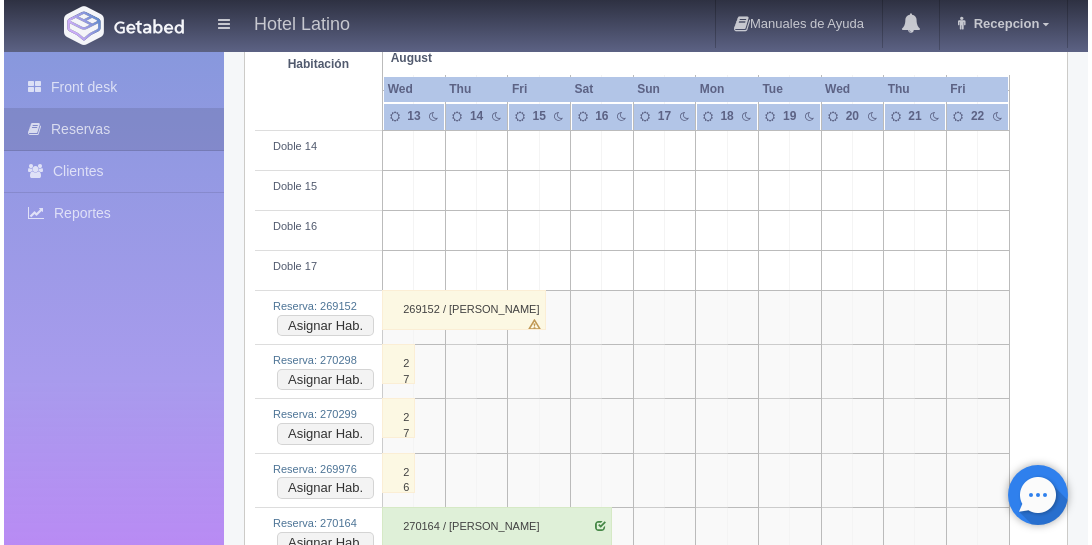 scroll, scrollTop: 857, scrollLeft: 0, axis: vertical 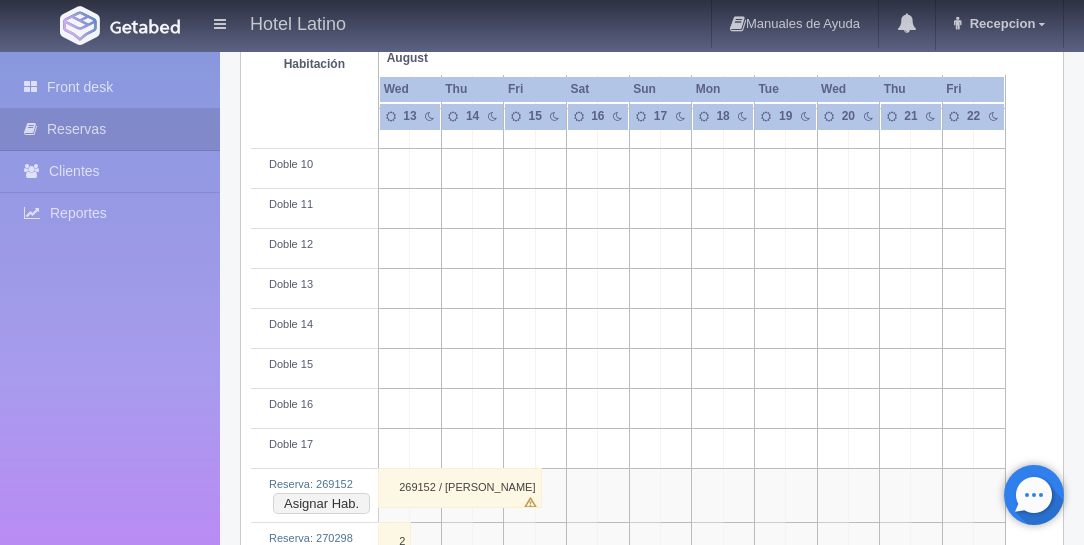 click at bounding box center (519, 169) 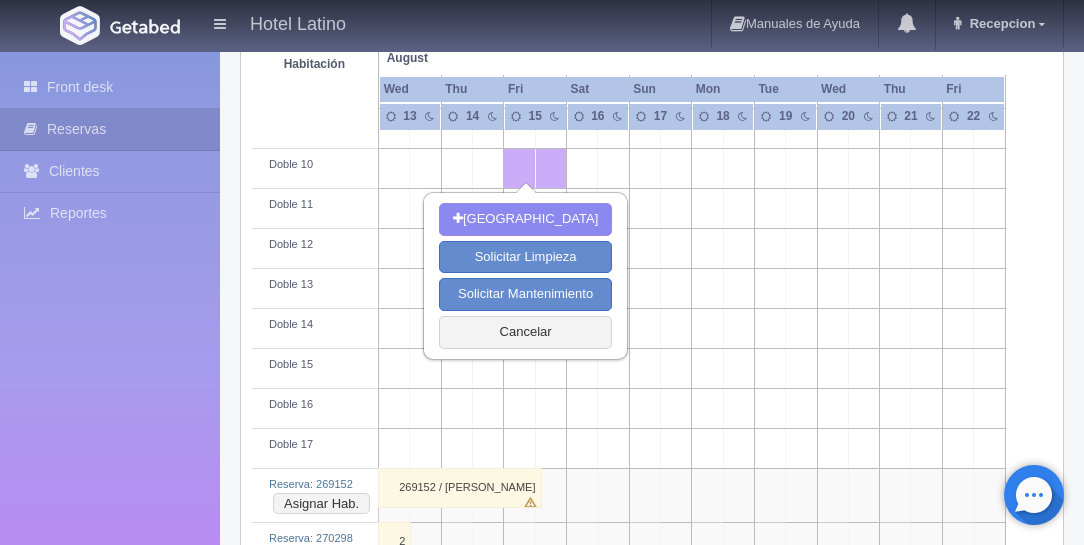click at bounding box center (519, 169) 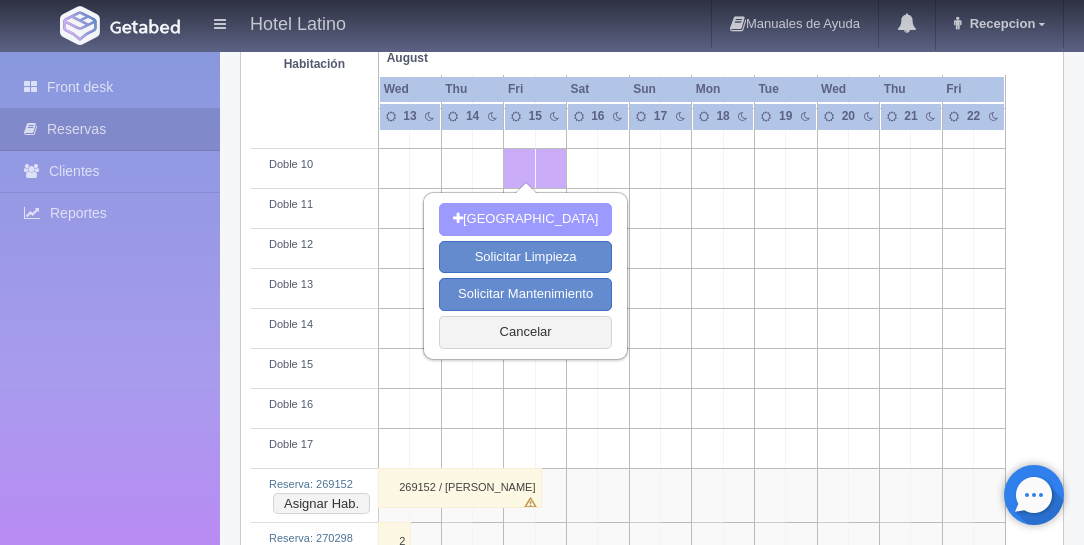 click on "Nueva Reserva" at bounding box center (525, 219) 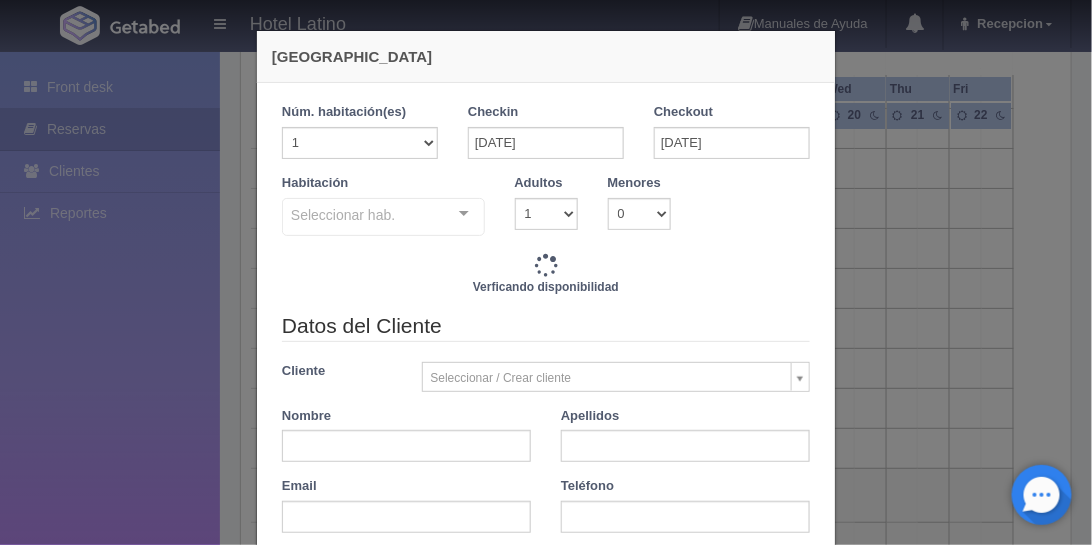checkbox on "false" 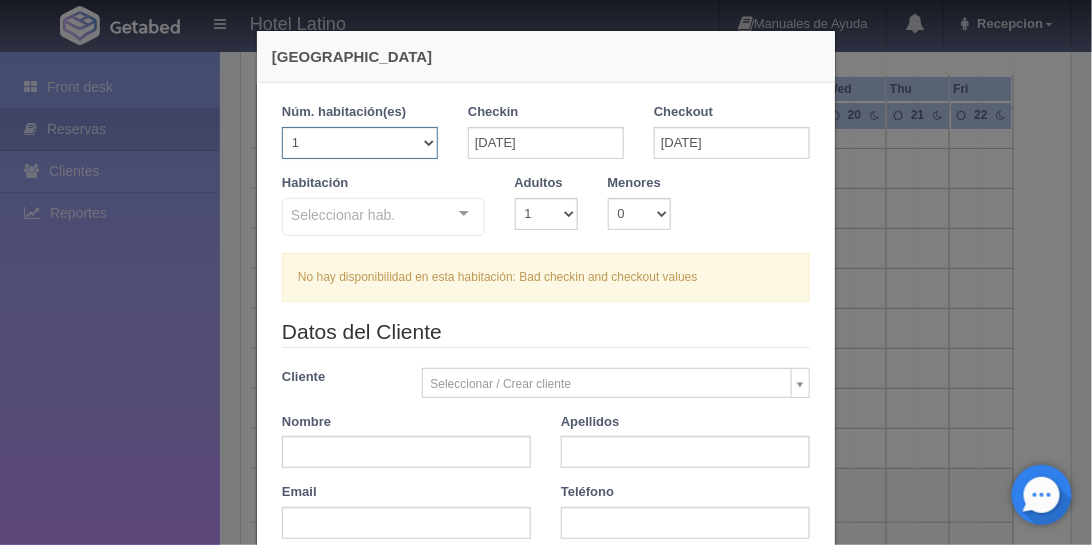 click on "1   2   3   4   5   6   7   8   9   10   11   12   13   14   15   16   17   18   19   20" at bounding box center (360, 143) 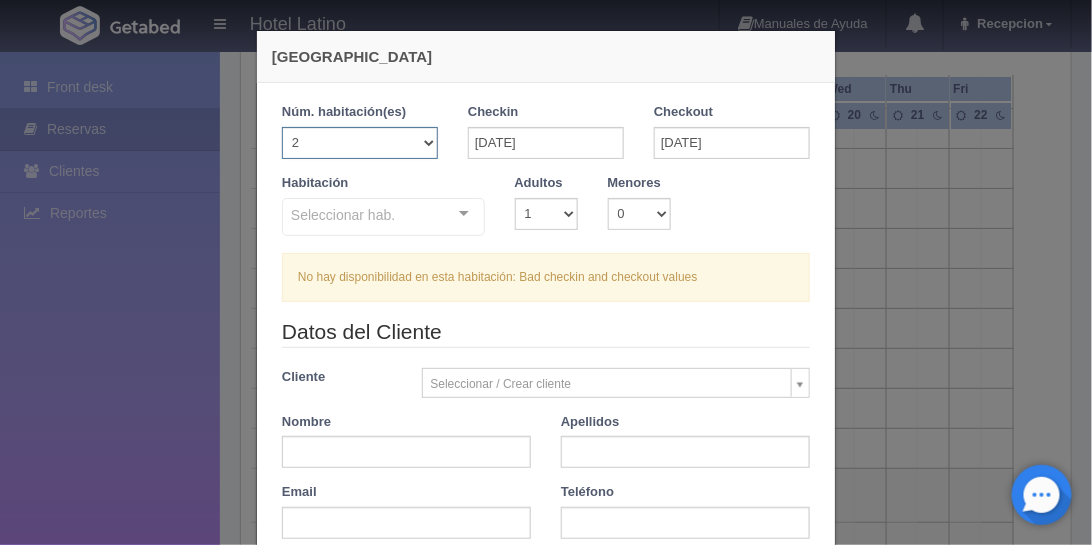 click on "1   2   3   4   5   6   7   8   9   10   11   12   13   14   15   16   17   18   19   20" at bounding box center [360, 143] 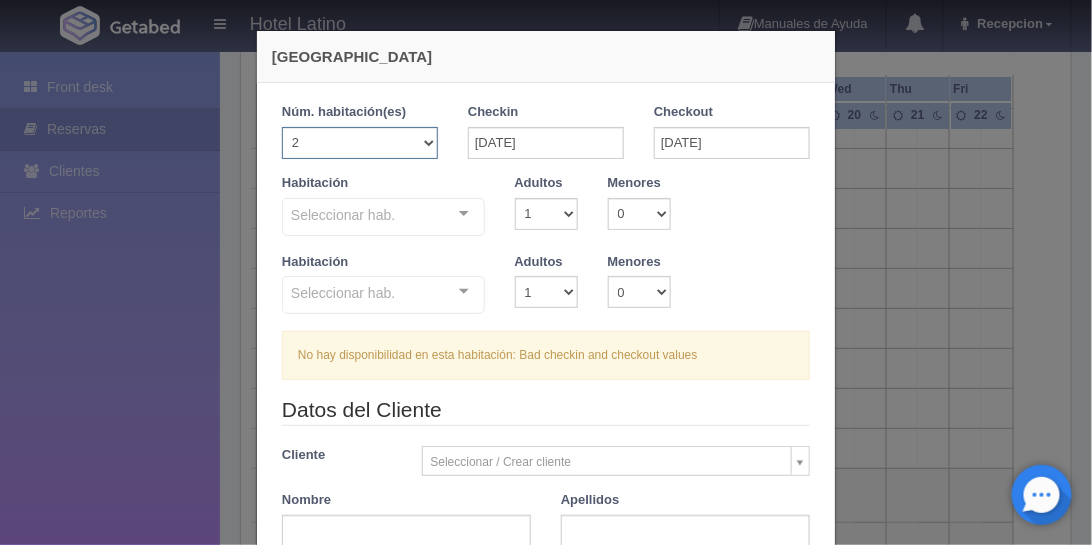 checkbox on "false" 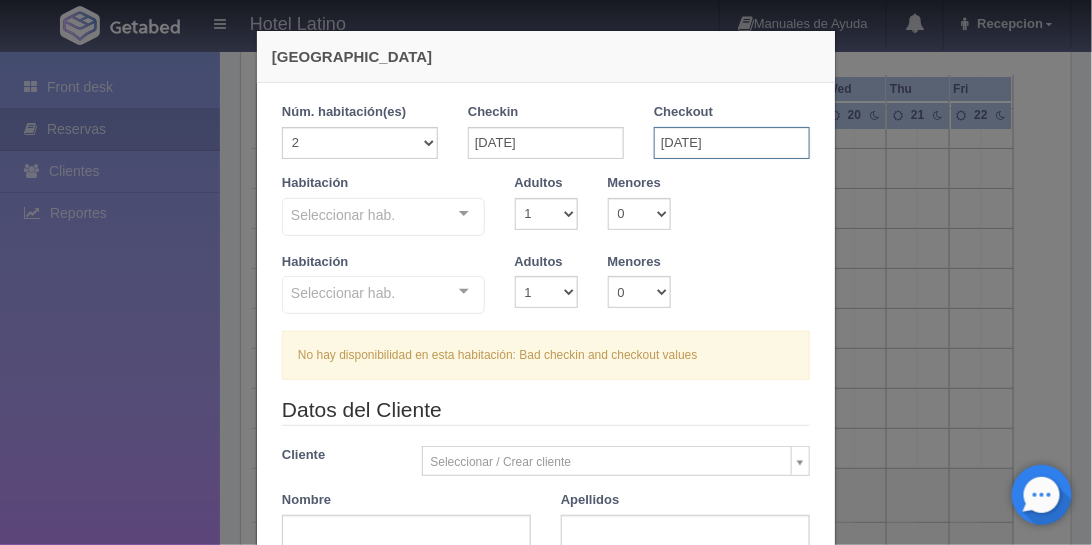 click on "15-08-2025" at bounding box center [732, 143] 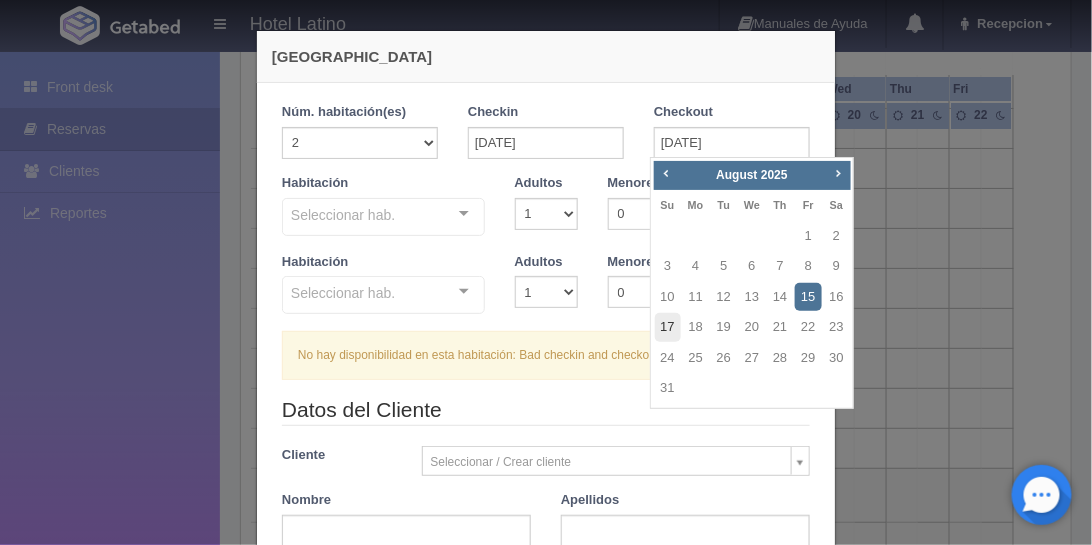 click on "17" at bounding box center [668, 327] 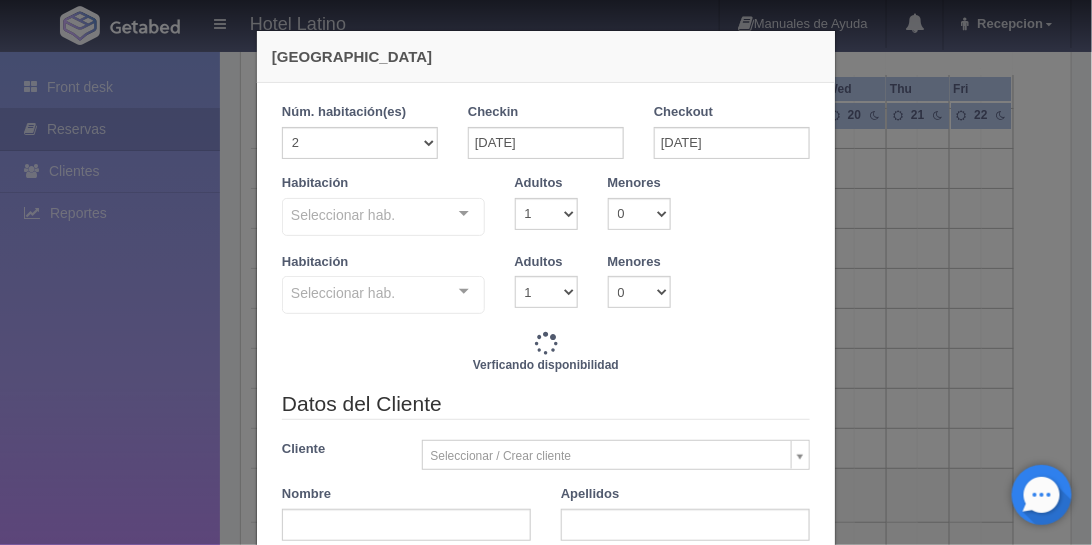 checkbox on "false" 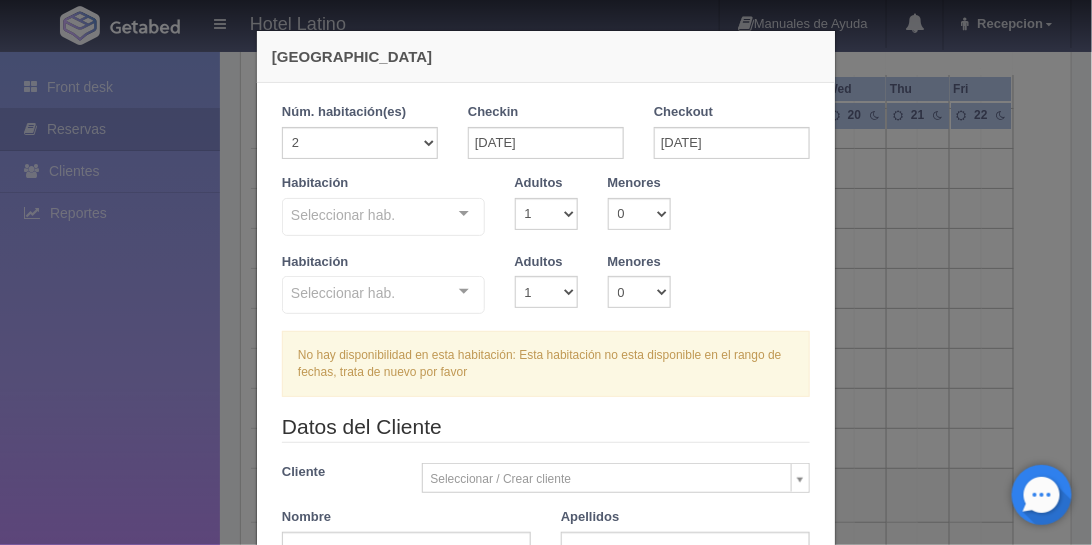 click on "Nueva Reserva" at bounding box center [546, 56] 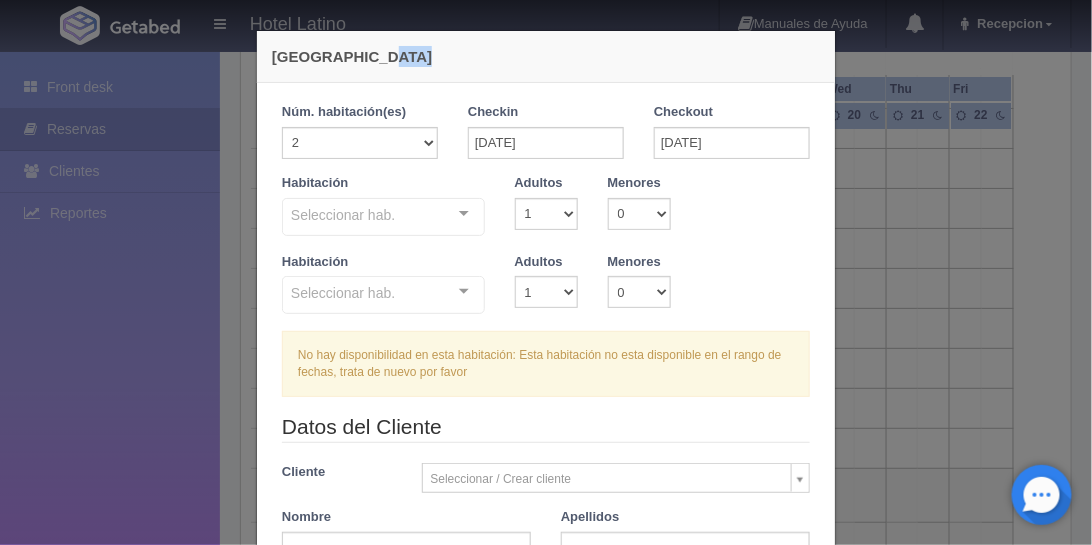 click on "Nueva Reserva" at bounding box center (546, 56) 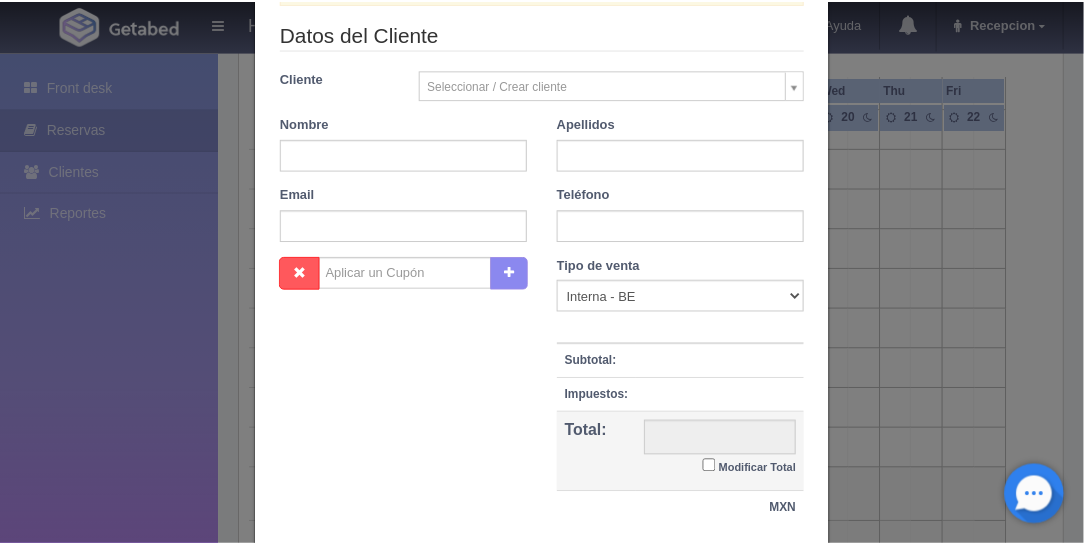 scroll, scrollTop: 527, scrollLeft: 0, axis: vertical 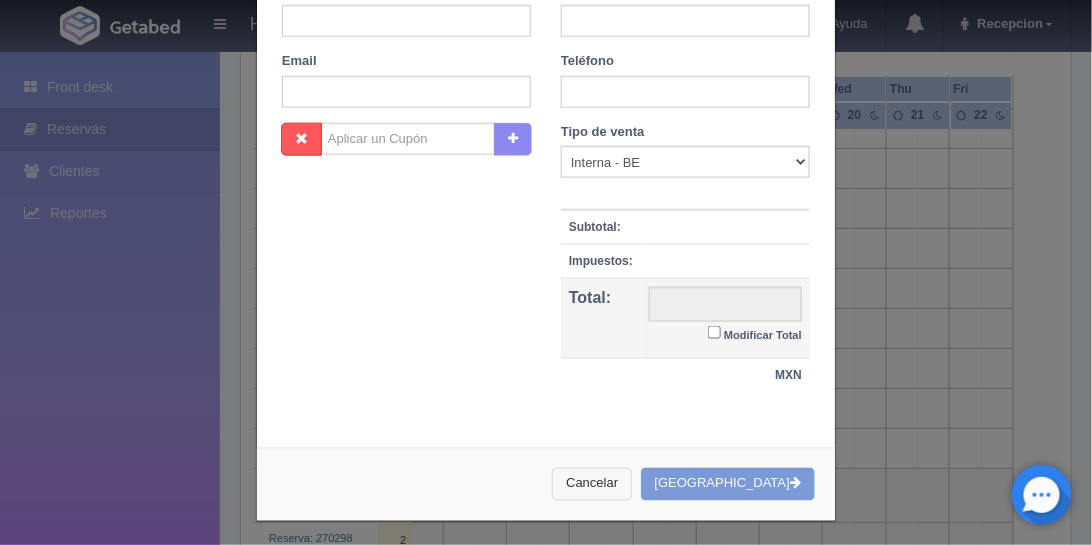 click on "Cancelar" at bounding box center [592, 484] 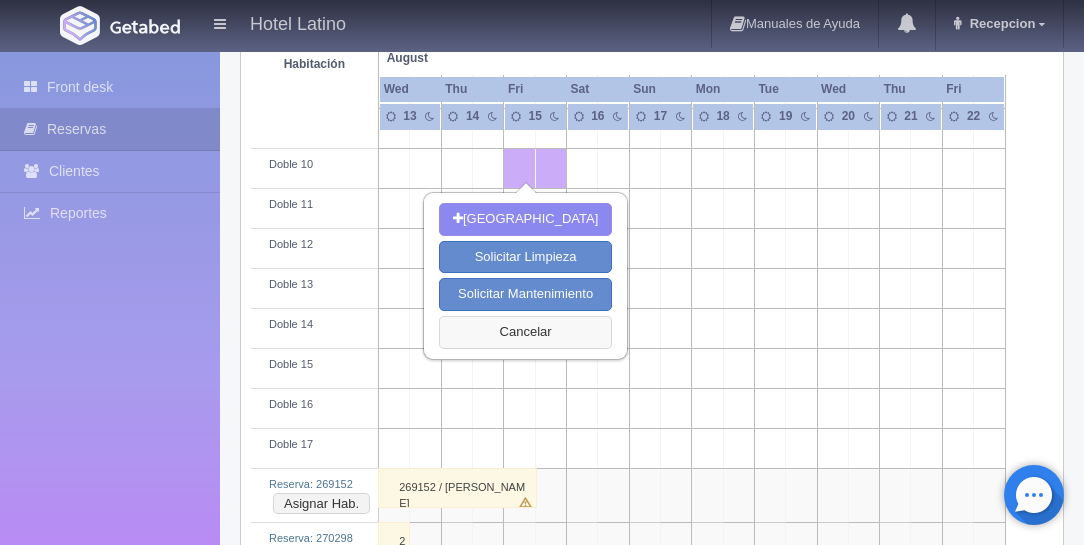 click on "Cancelar" at bounding box center (525, 332) 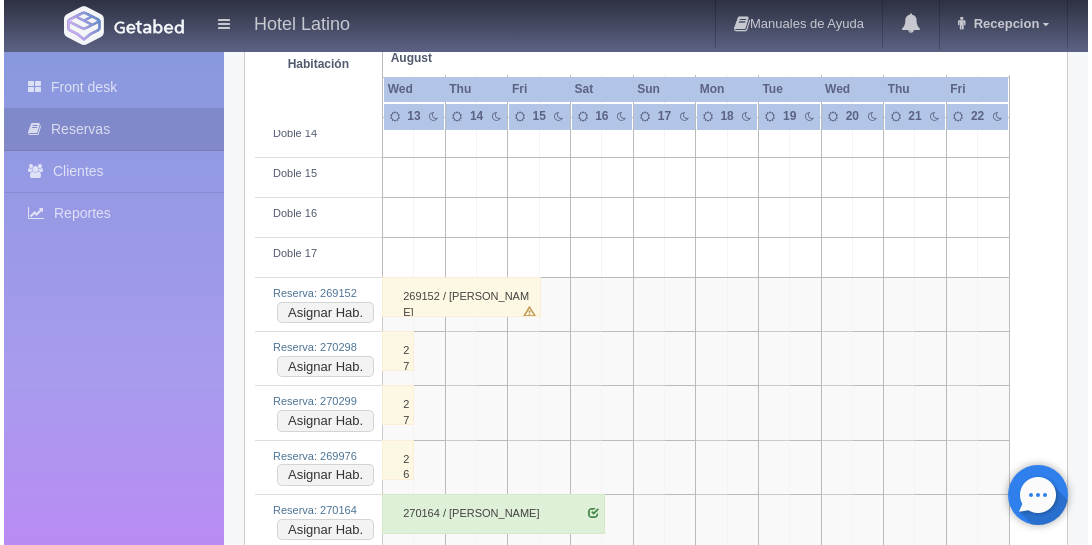 scroll, scrollTop: 1028, scrollLeft: 0, axis: vertical 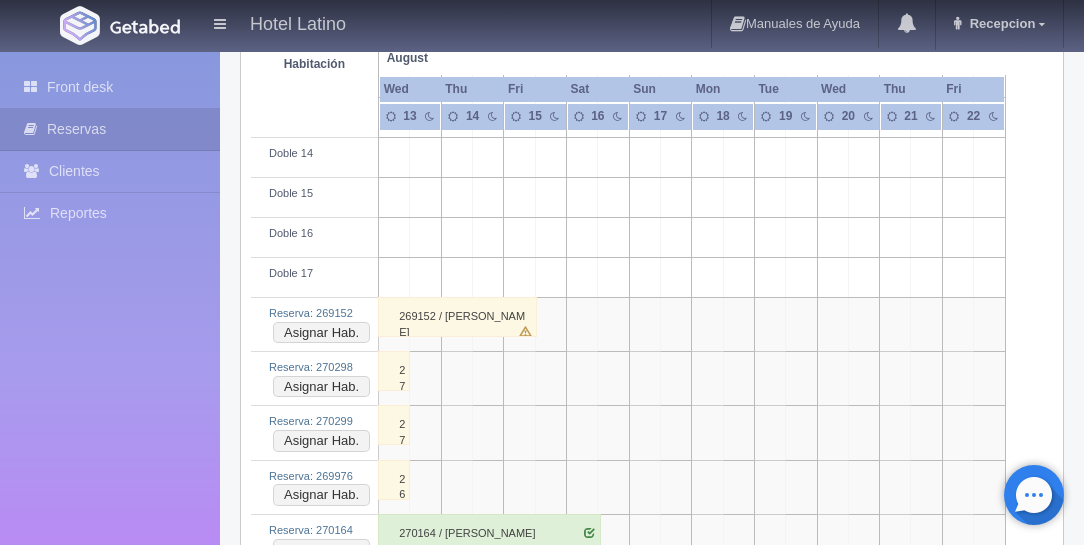 click at bounding box center (519, 278) 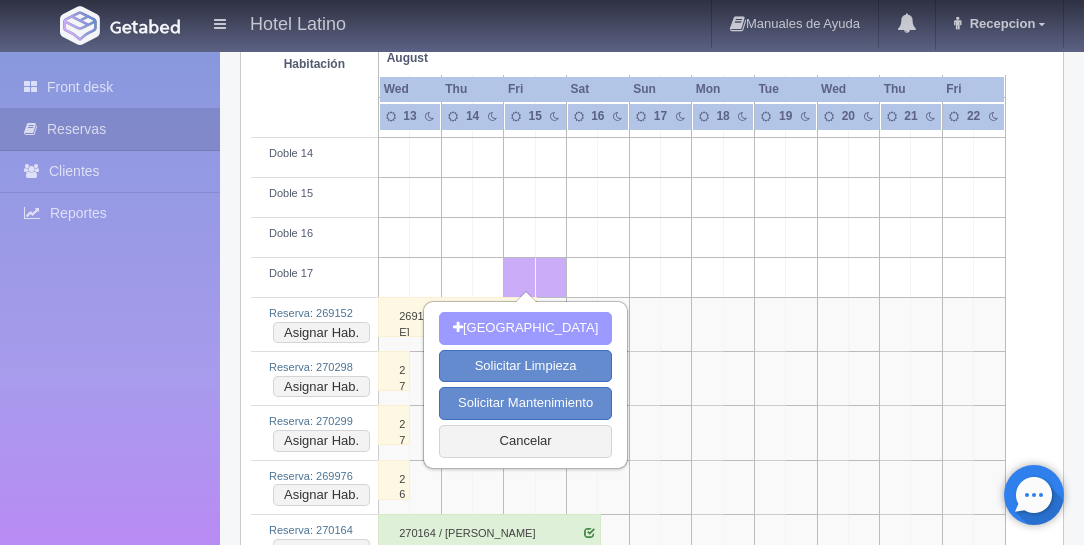 click on "Nueva Reserva" at bounding box center (525, 328) 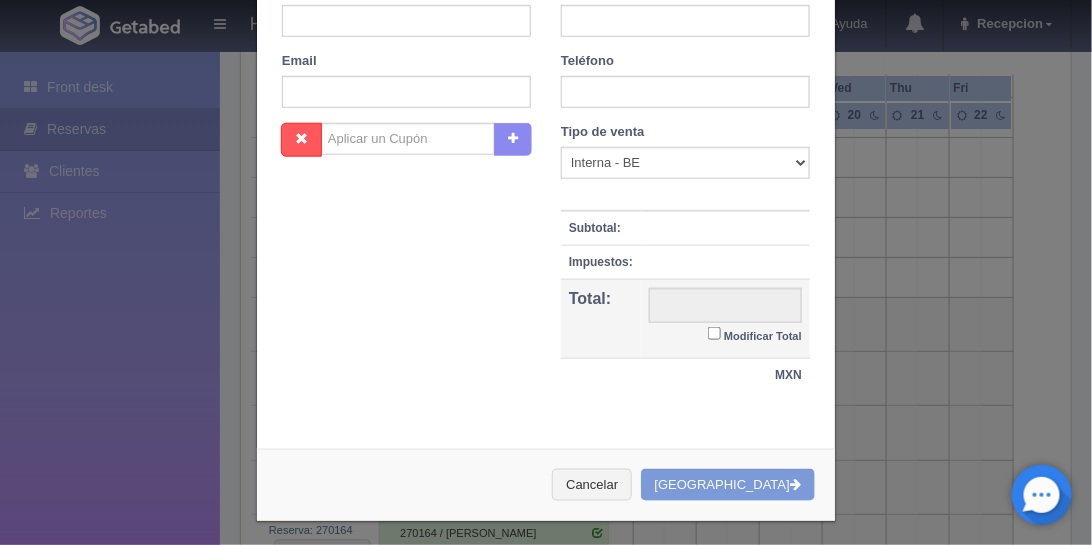 checkbox on "false" 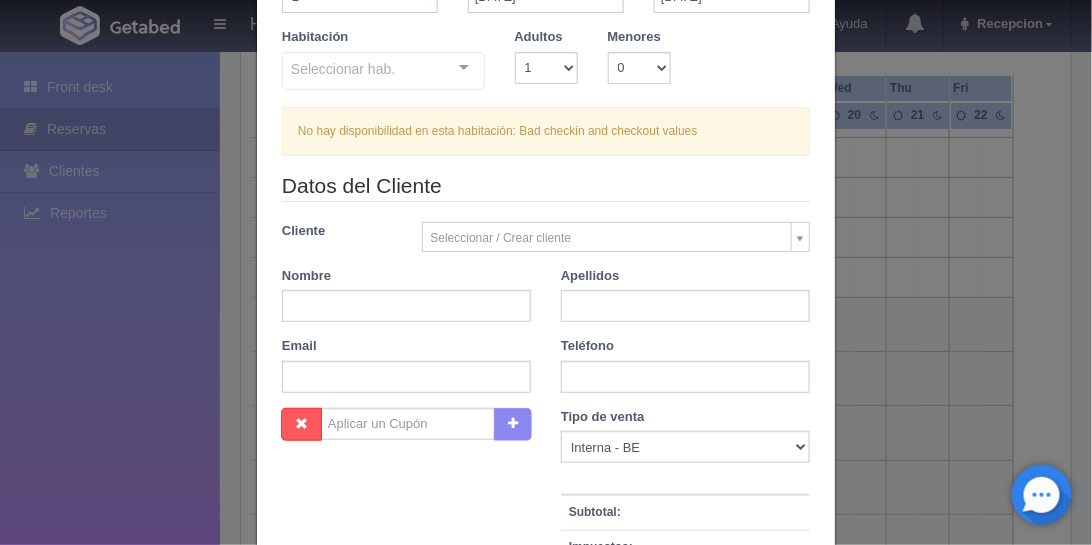 scroll, scrollTop: 0, scrollLeft: 0, axis: both 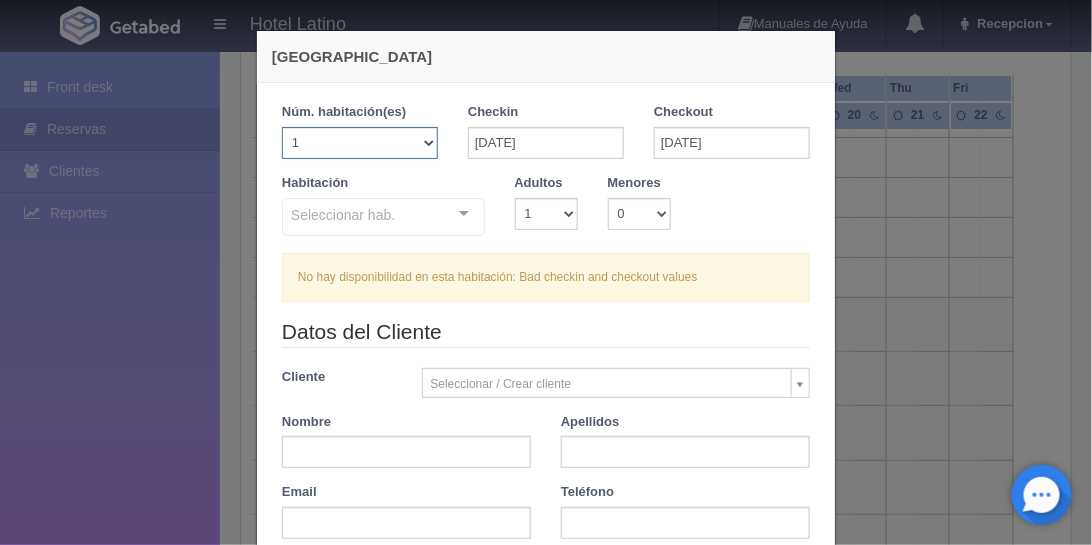 click on "1   2   3   4   5   6   7   8   9   10   11   12   13   14   15   16   17   18   19   20" at bounding box center [360, 143] 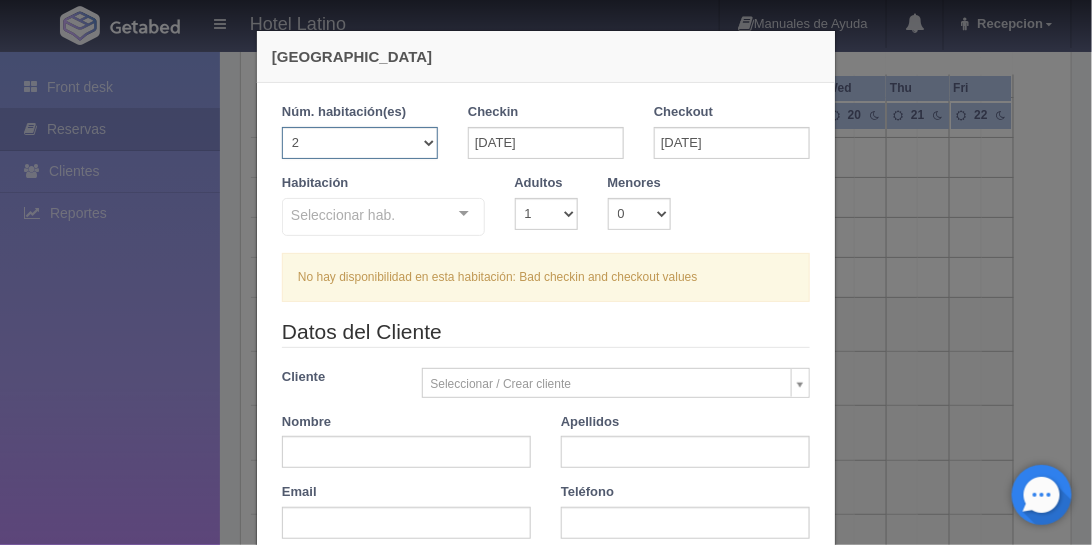 click on "1   2   3   4   5   6   7   8   9   10   11   12   13   14   15   16   17   18   19   20" at bounding box center [360, 143] 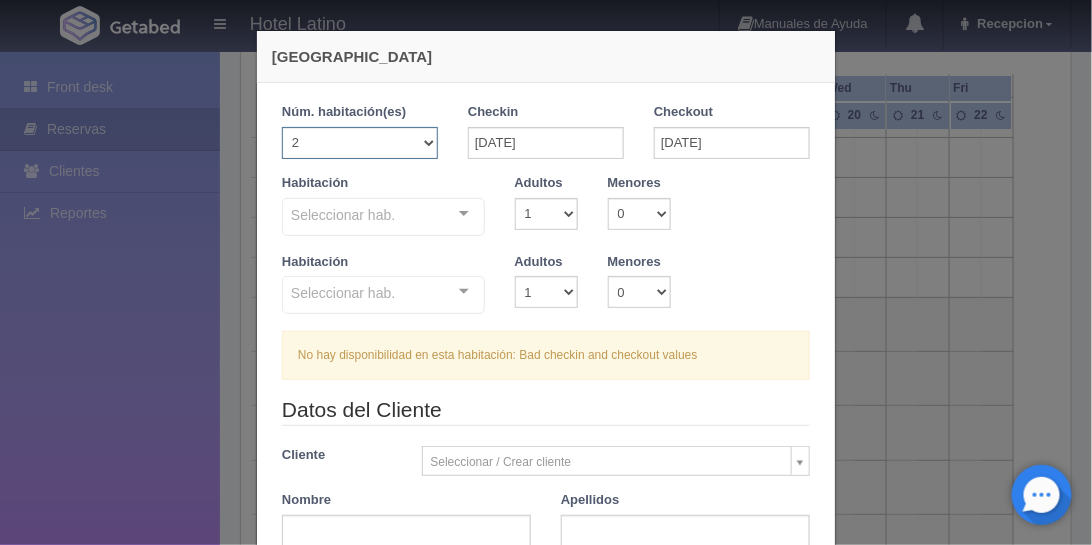 checkbox on "false" 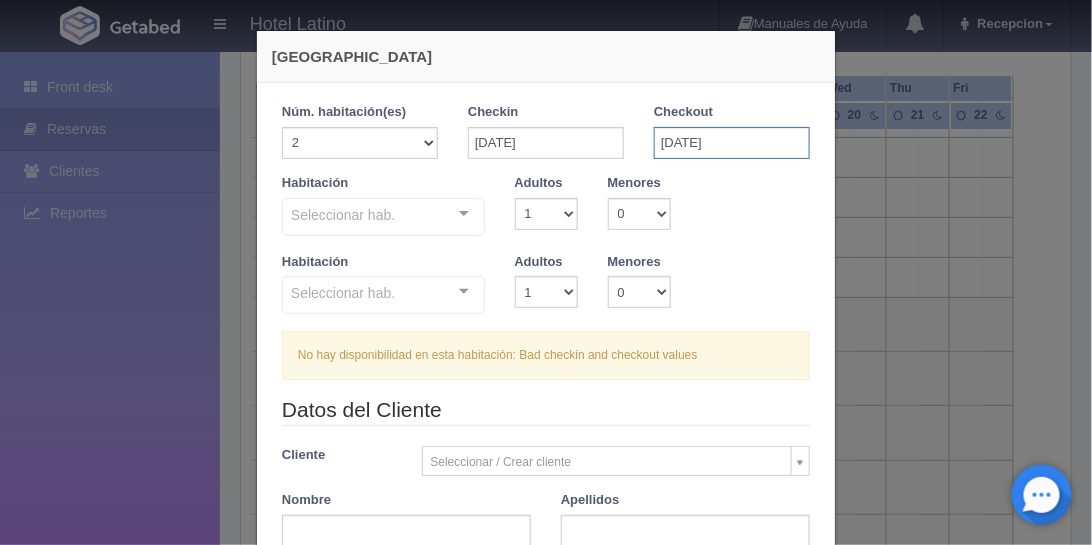 click on "15-08-2025" at bounding box center (732, 143) 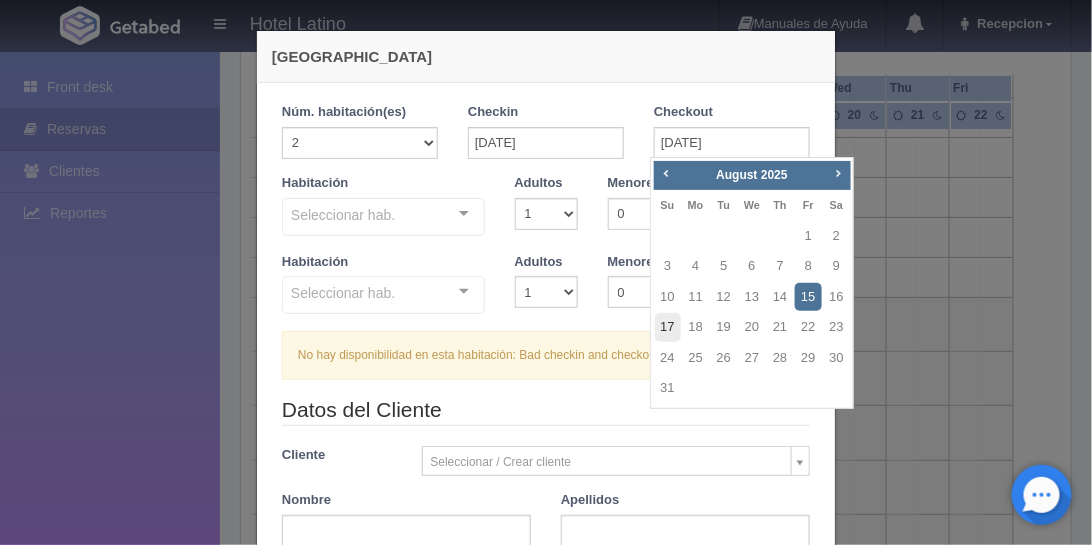 click on "17" at bounding box center (668, 327) 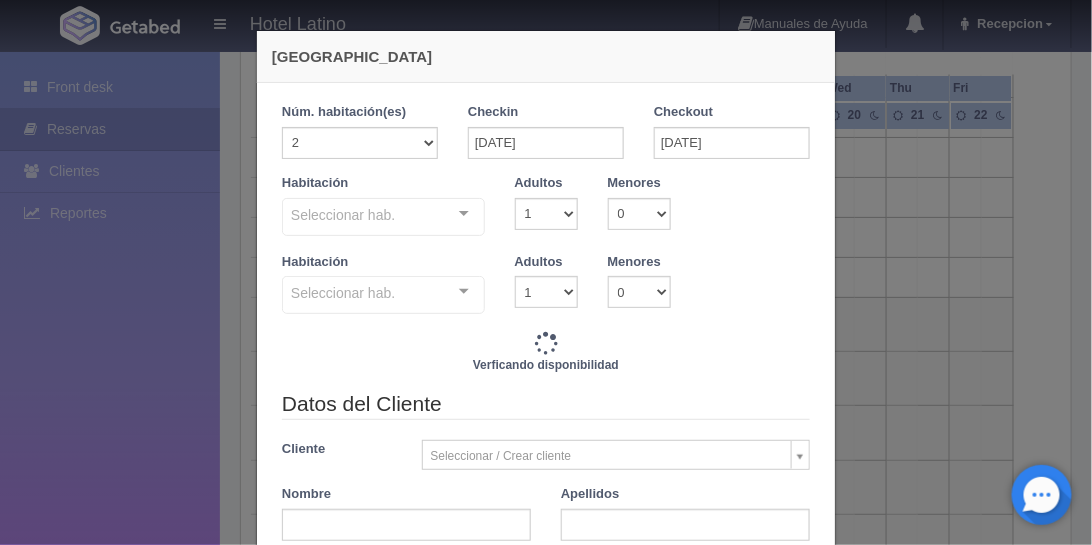 checkbox on "false" 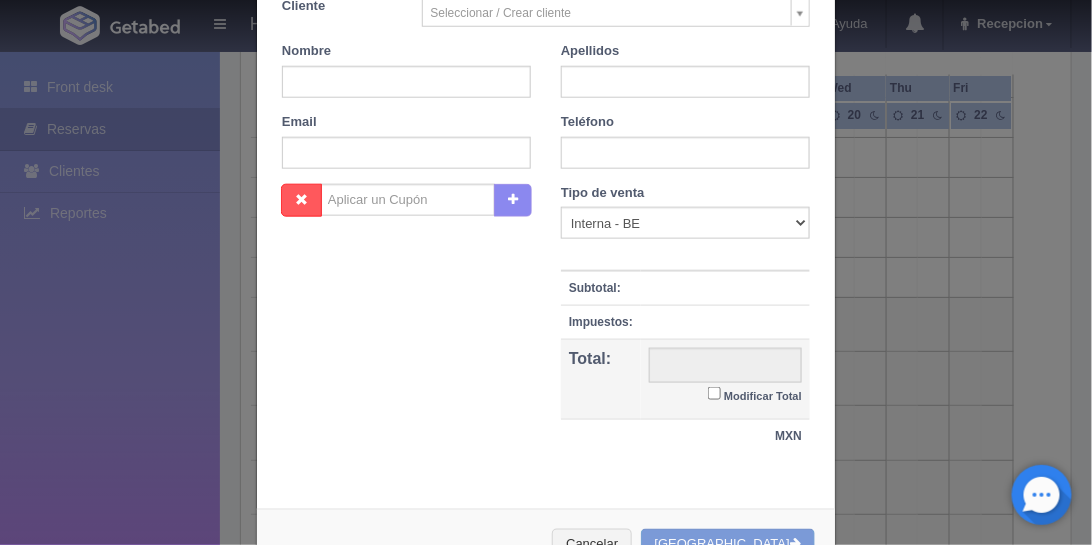 scroll, scrollTop: 527, scrollLeft: 0, axis: vertical 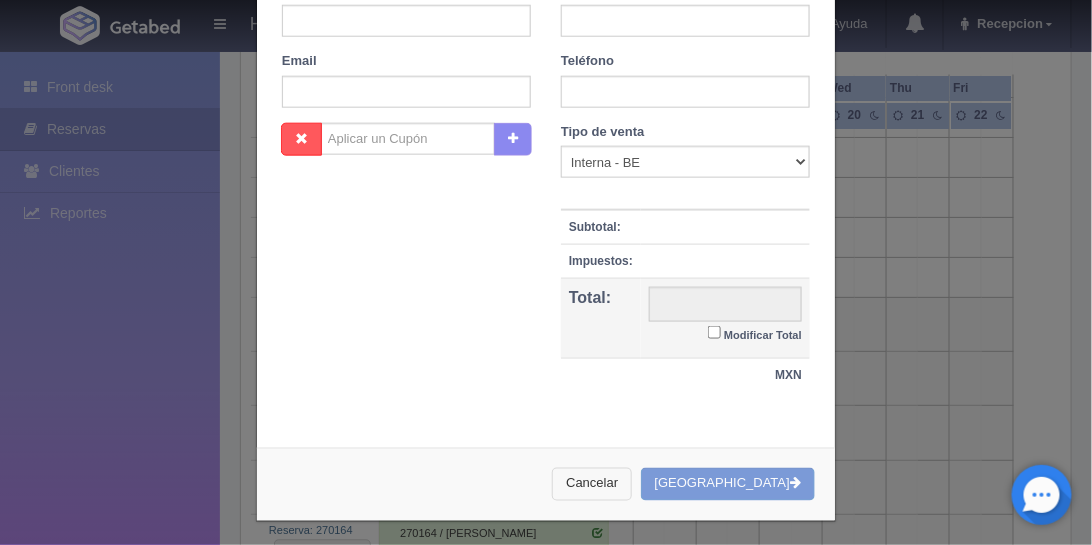 click on "Cancelar" at bounding box center (592, 484) 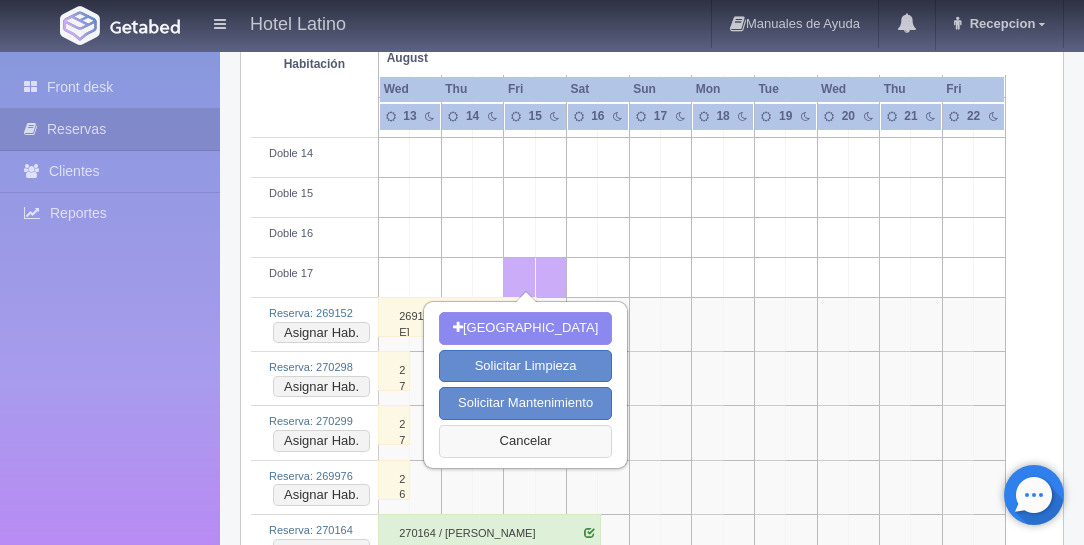 click on "Cancelar" at bounding box center [525, 441] 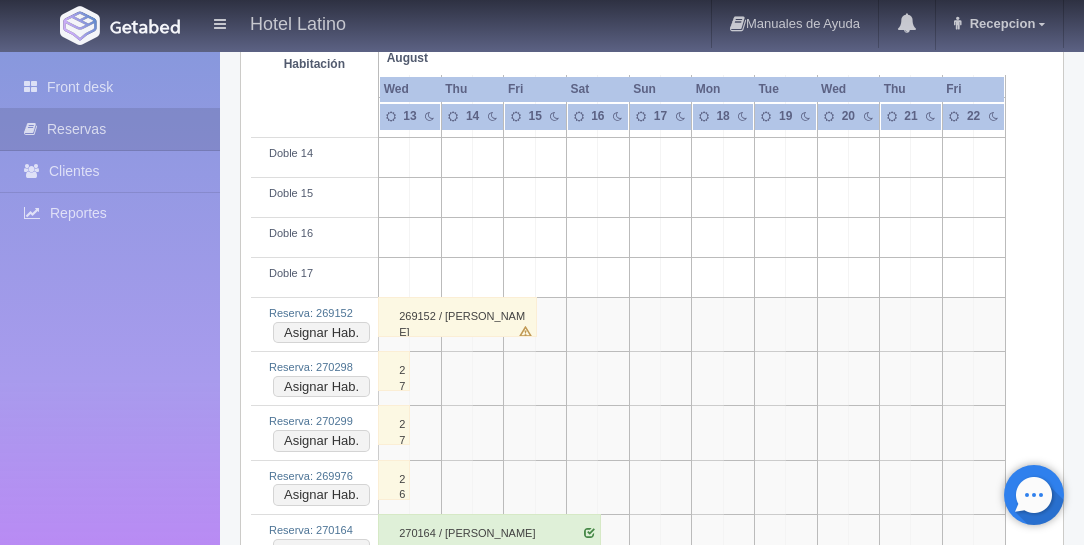 click at bounding box center (519, 238) 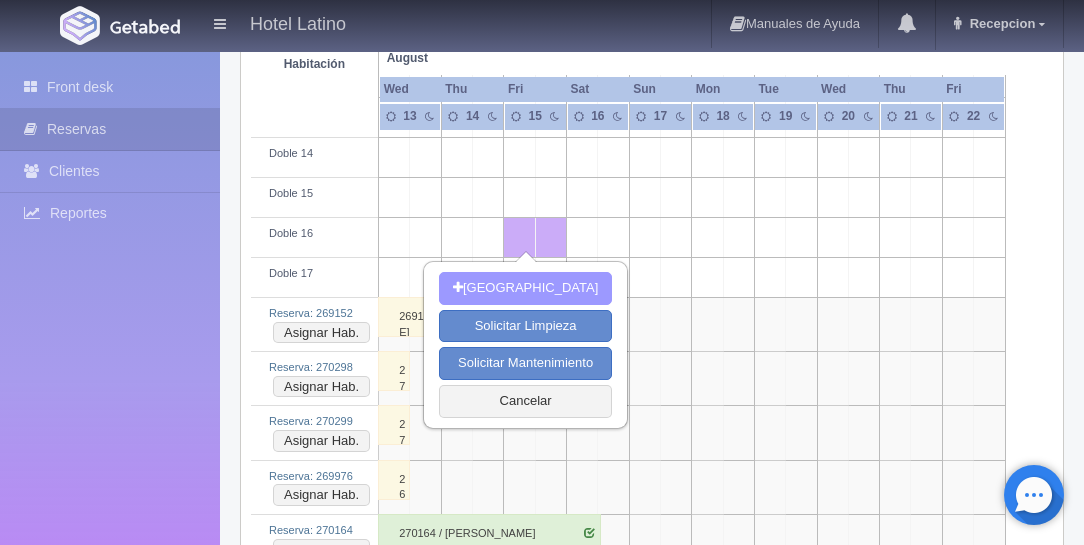 click on "Nueva Reserva" at bounding box center (525, 288) 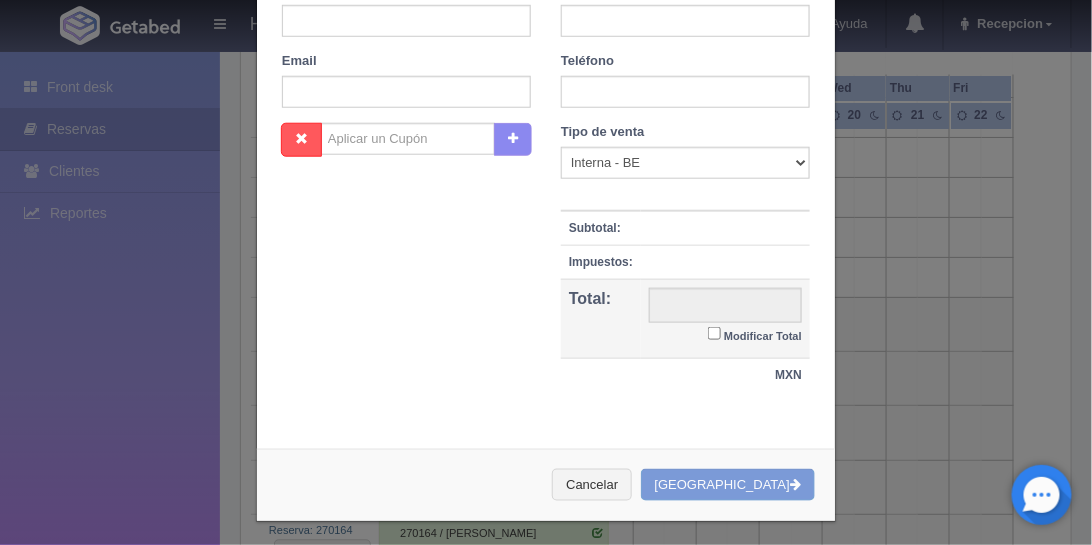 checkbox on "false" 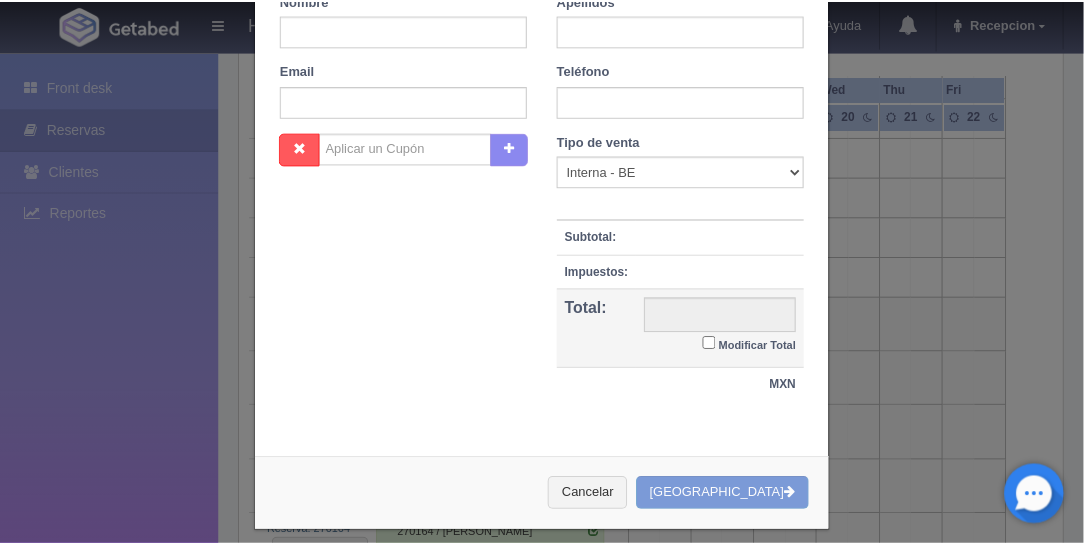 scroll, scrollTop: 432, scrollLeft: 0, axis: vertical 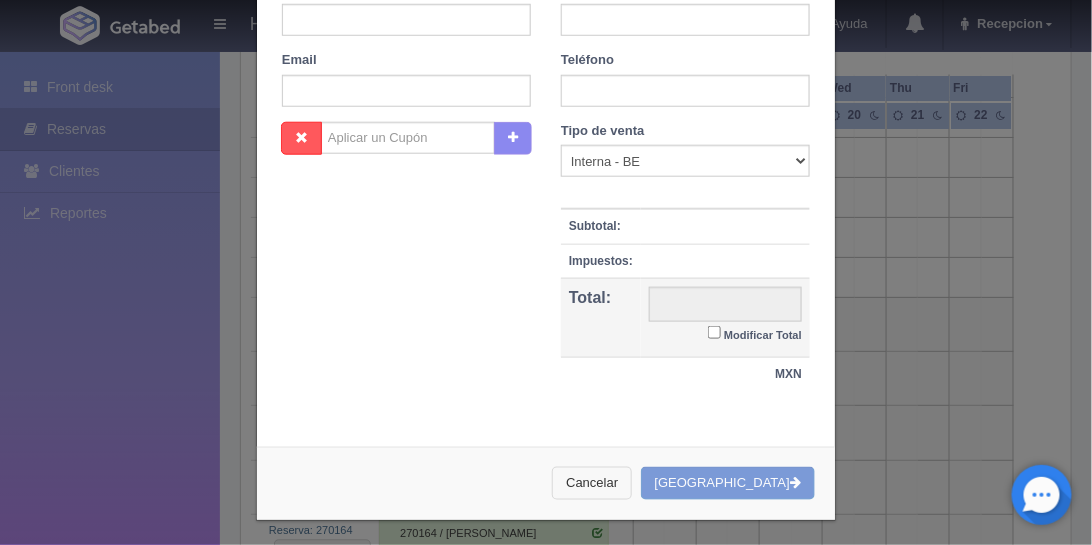 click on "Cancelar" at bounding box center (592, 483) 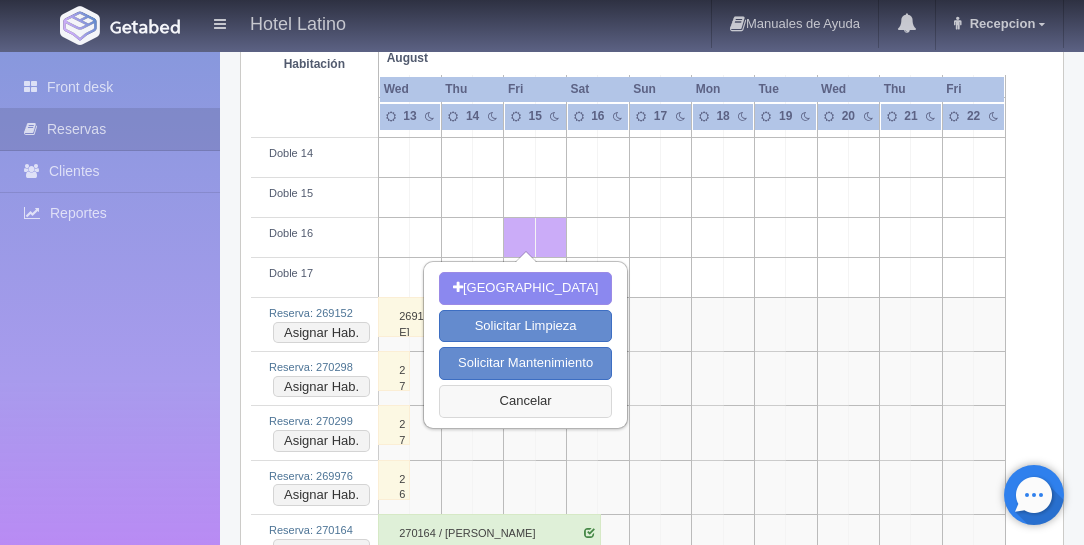 click on "Cancelar" at bounding box center (525, 401) 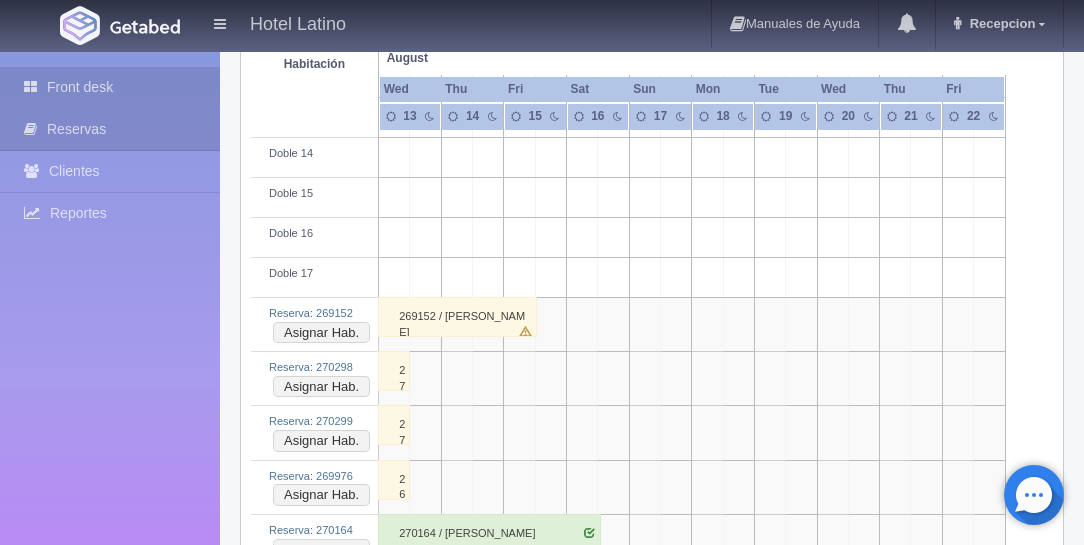 click on "Front desk" at bounding box center [110, 87] 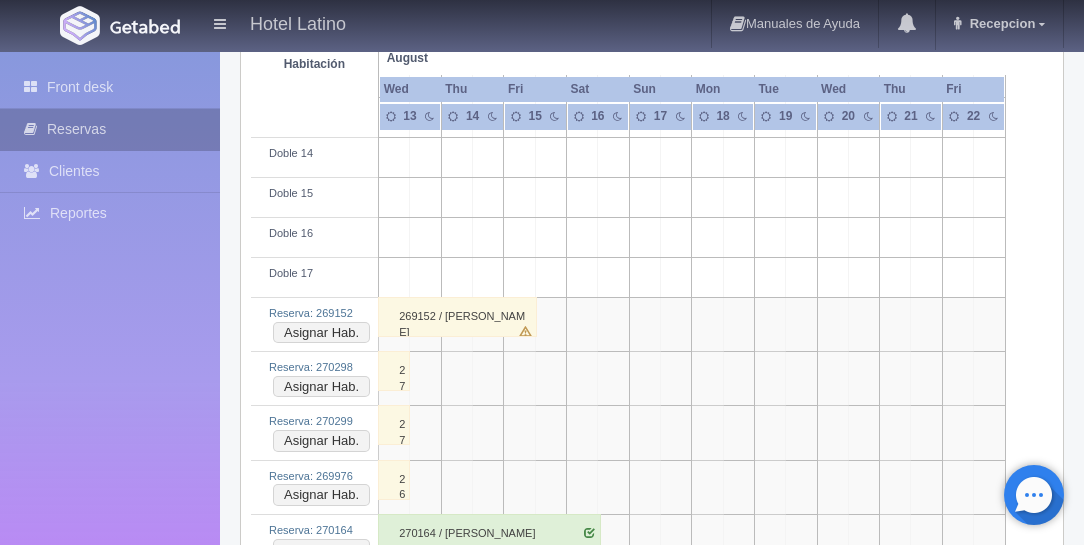 click on "Reservas" at bounding box center (110, 129) 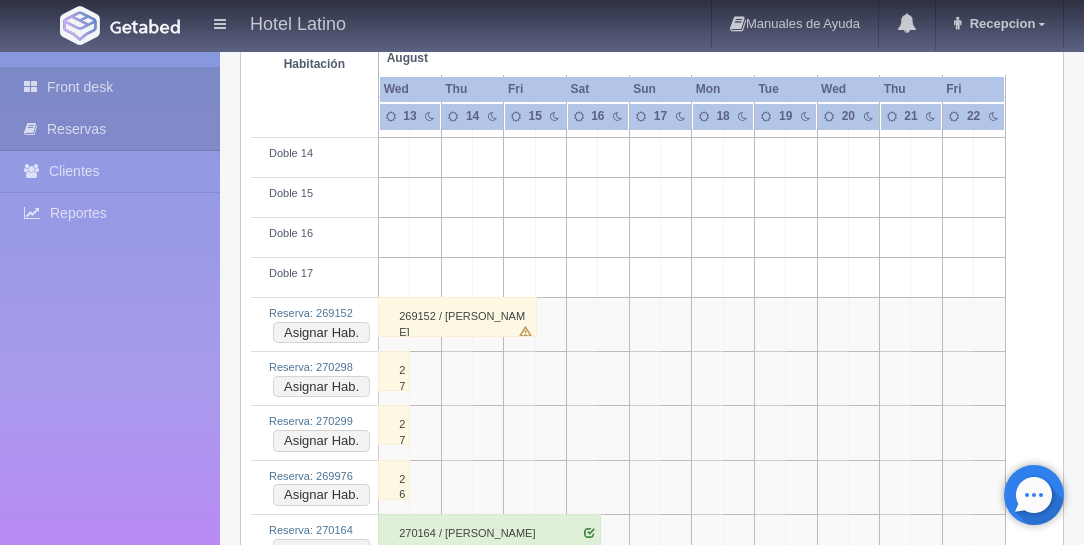 click on "Front desk" at bounding box center (110, 87) 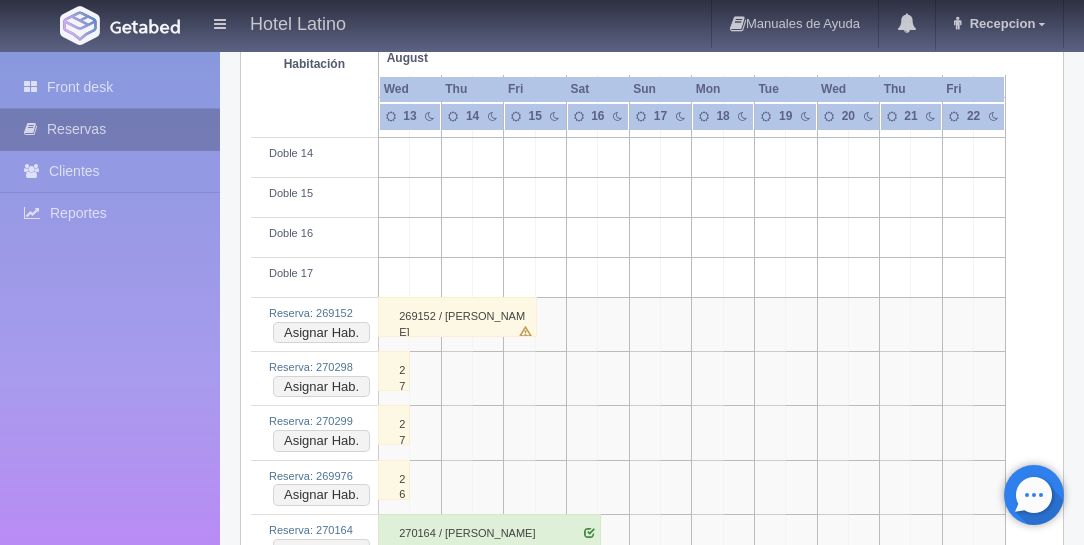 click on "Reservas" at bounding box center (110, 129) 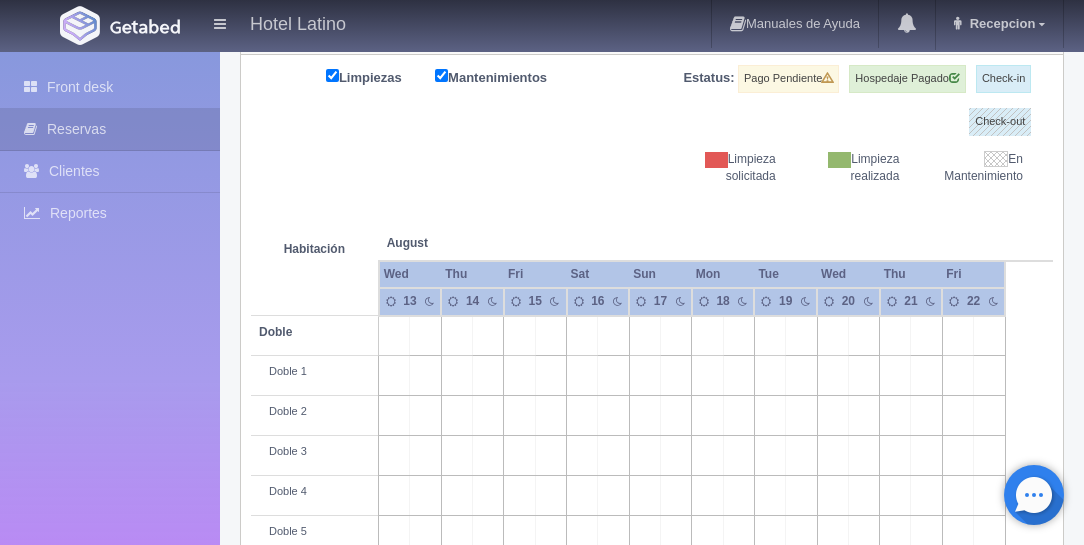 scroll, scrollTop: 171, scrollLeft: 0, axis: vertical 